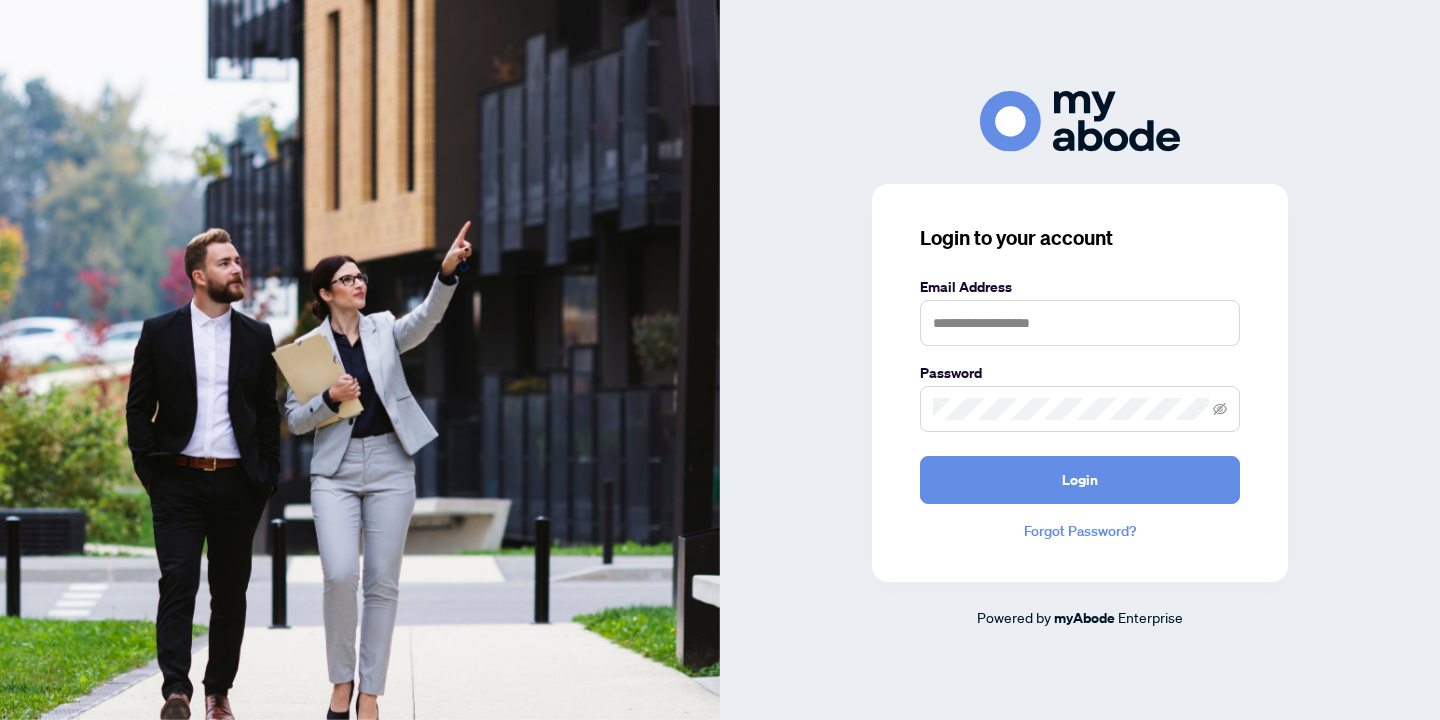 scroll, scrollTop: 0, scrollLeft: 0, axis: both 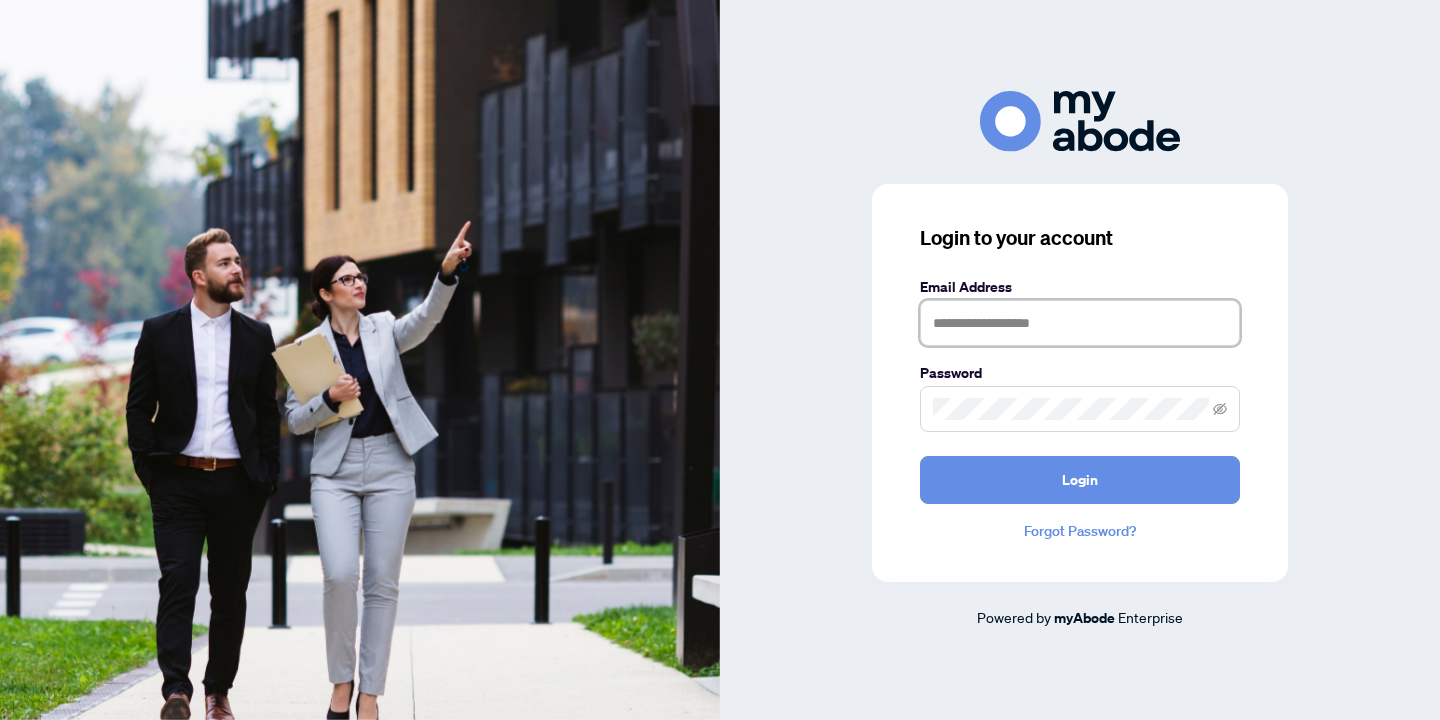 click at bounding box center [1080, 323] 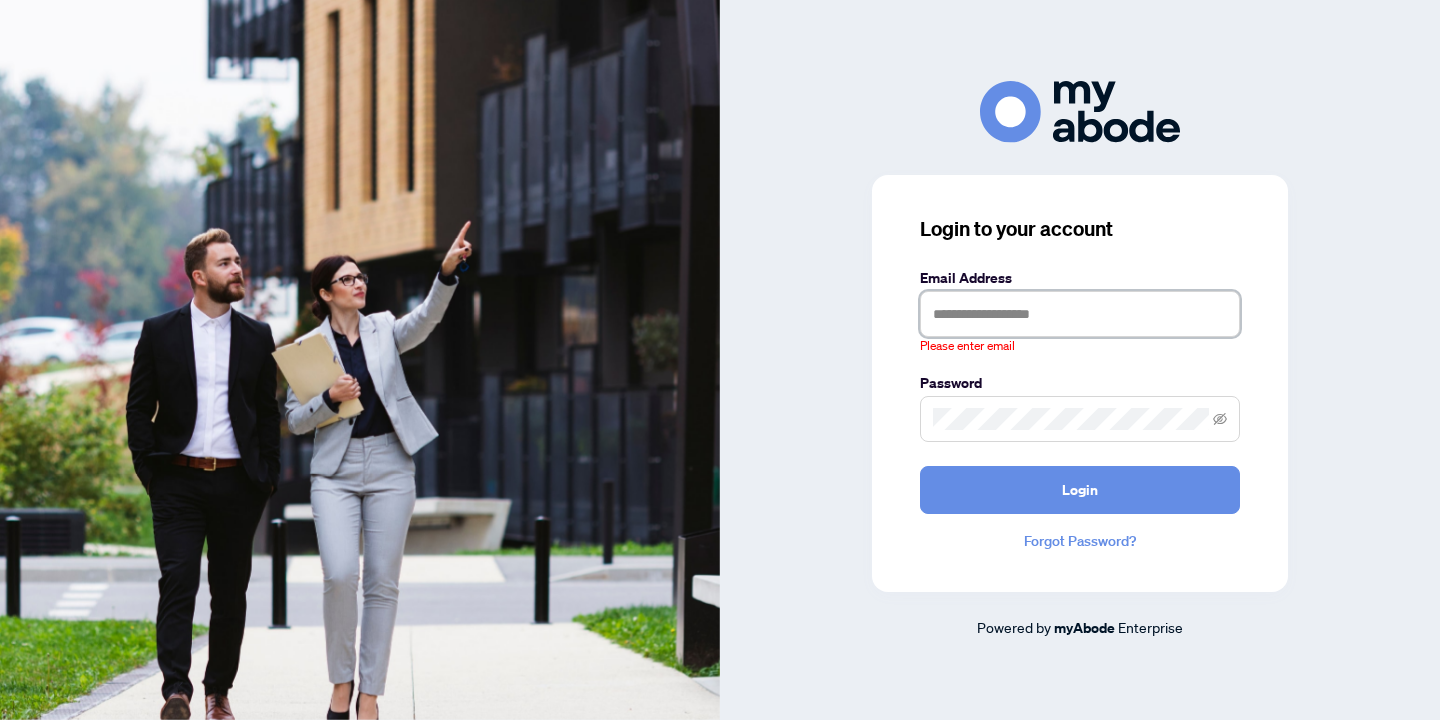 type on "**********" 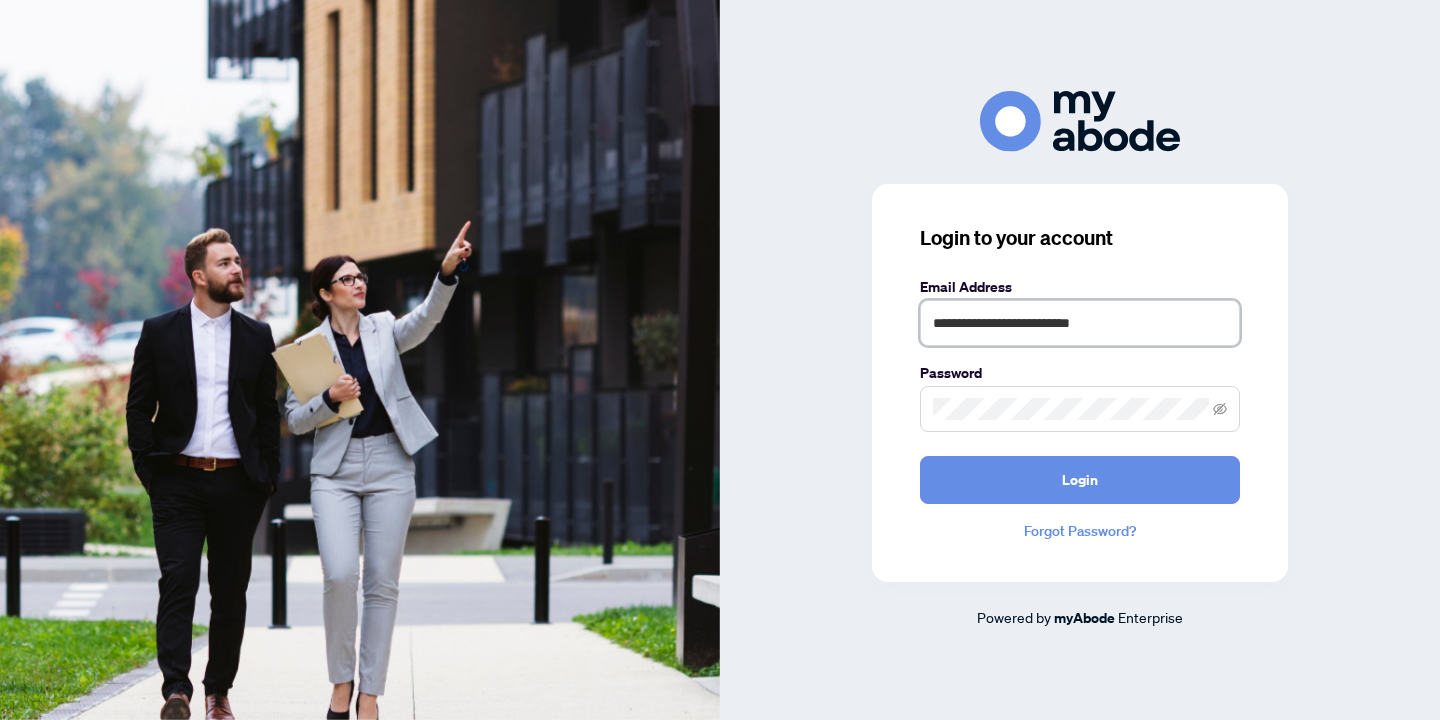 click on "Login" at bounding box center [1080, 480] 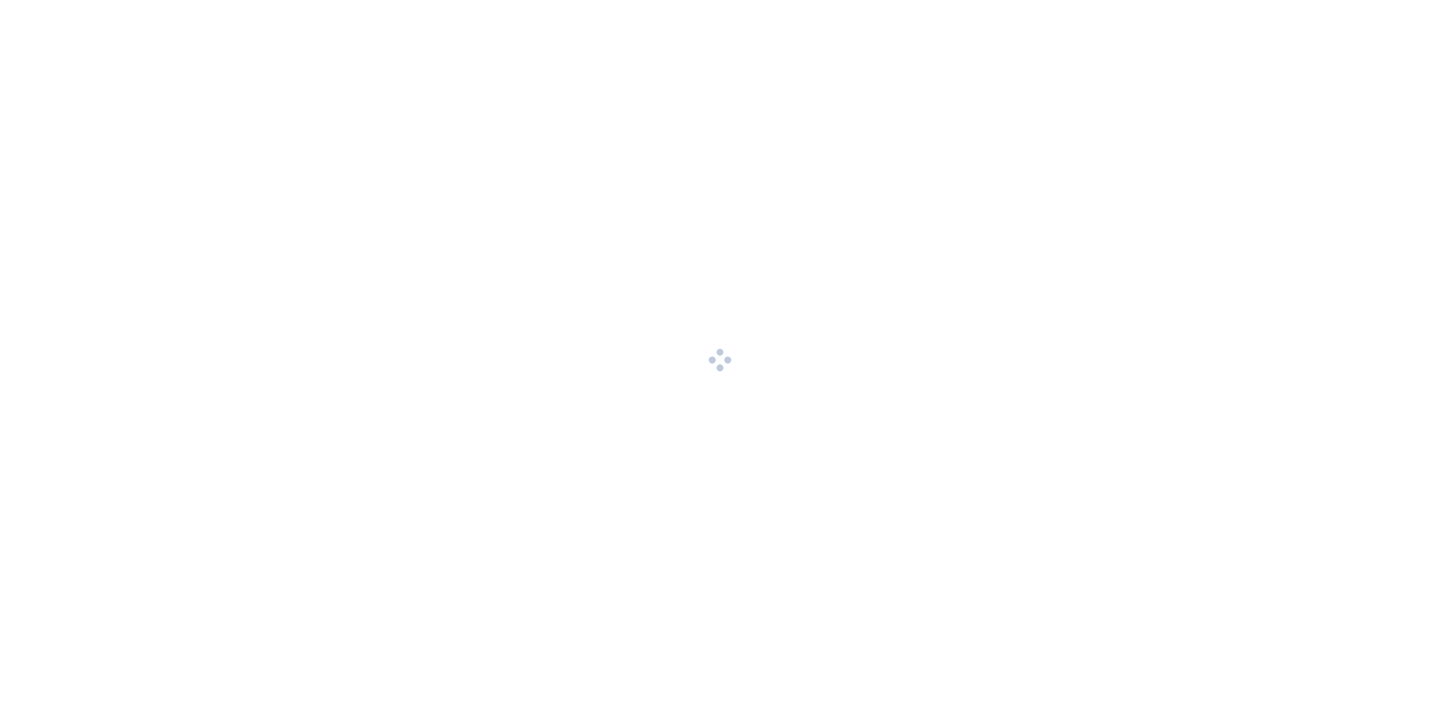 scroll, scrollTop: 0, scrollLeft: 0, axis: both 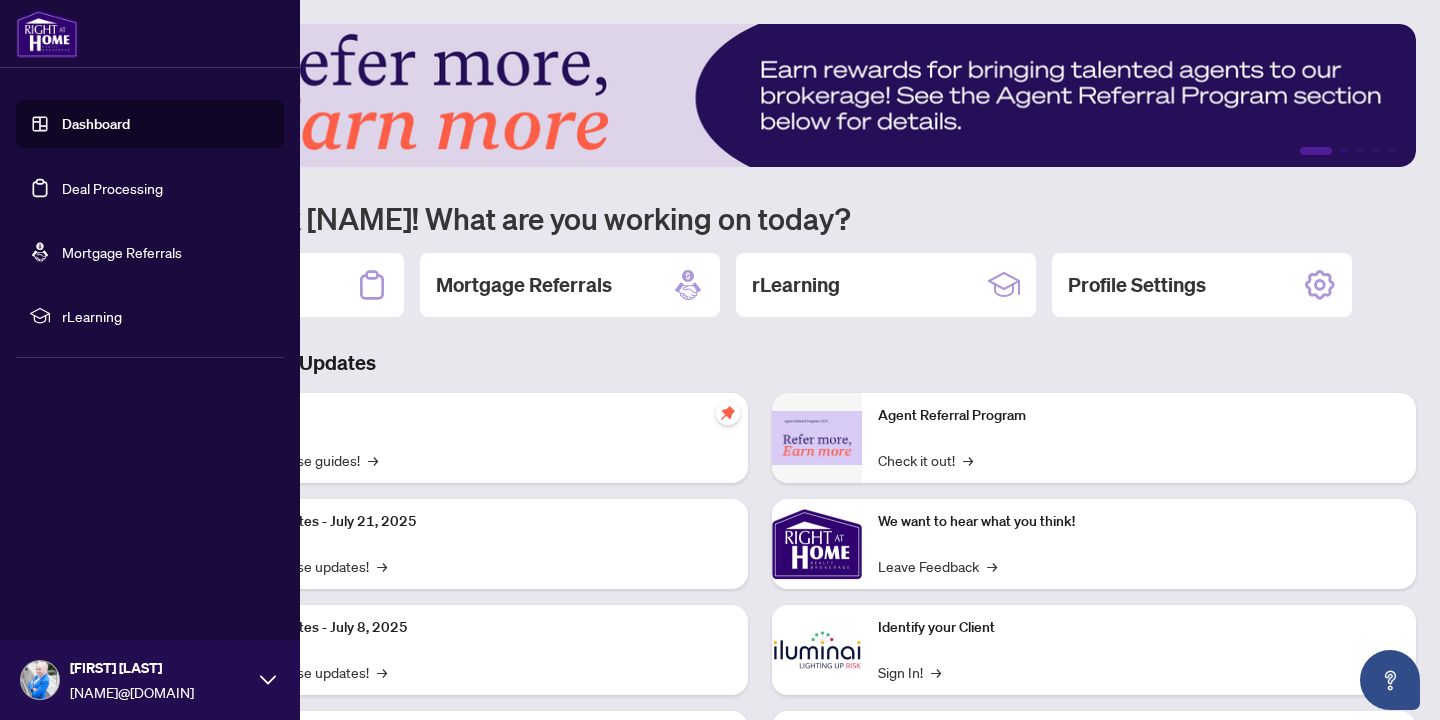 click on "Deal Processing" at bounding box center (112, 188) 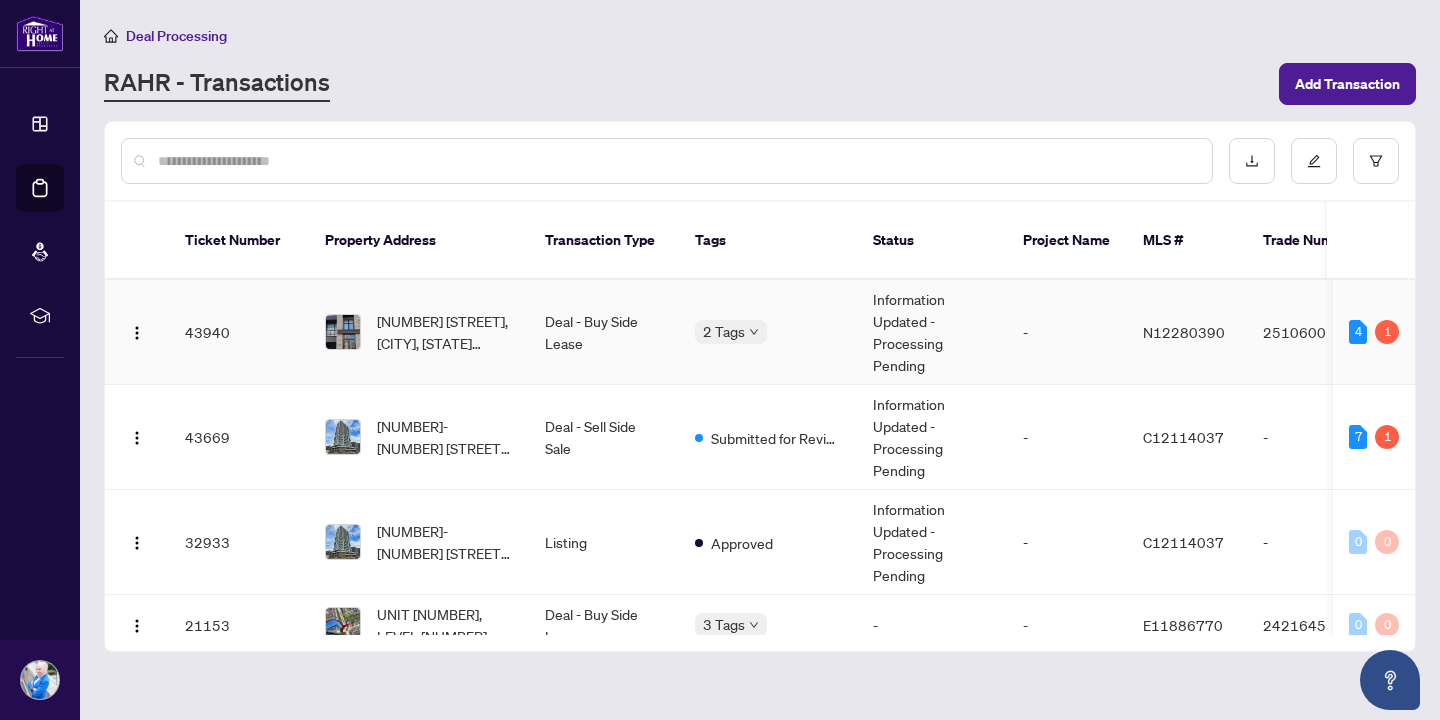 click on "Deal - Buy Side Lease" at bounding box center (604, 332) 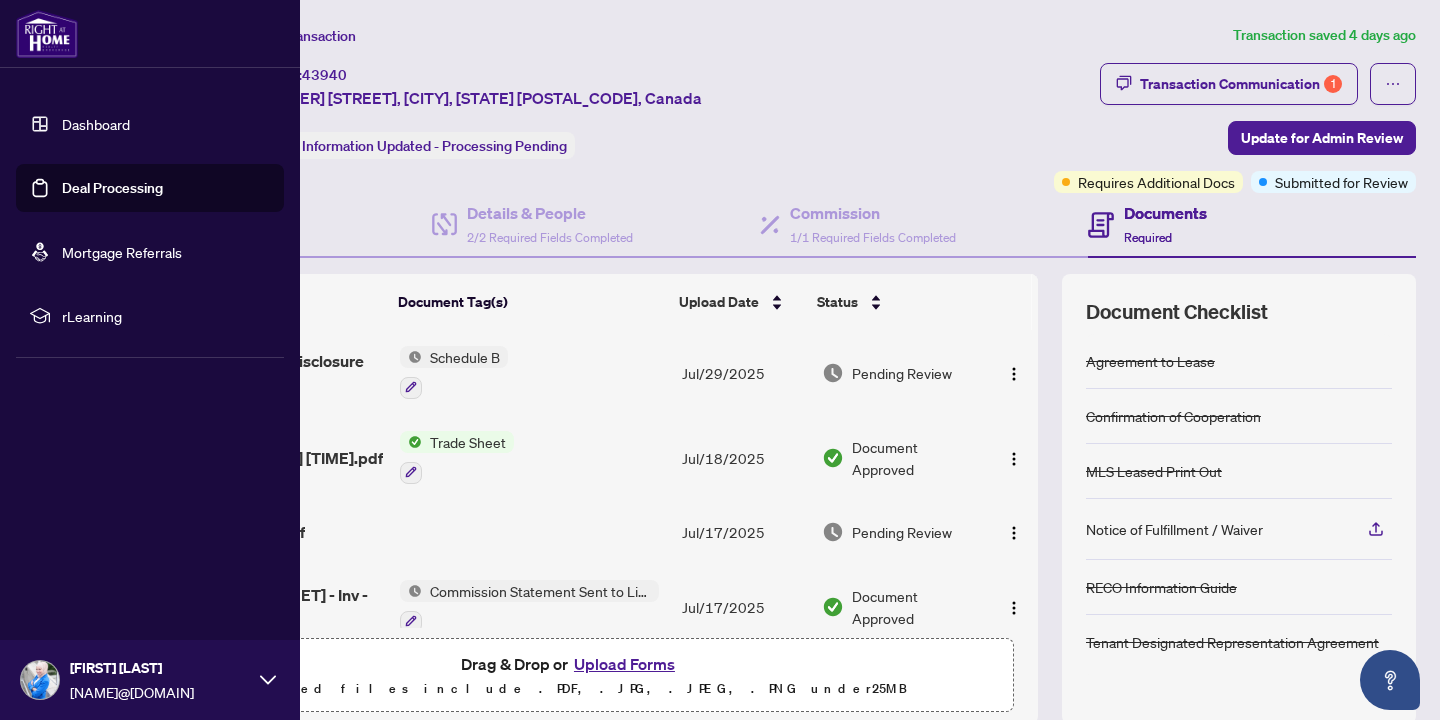 click on "Deal Processing" at bounding box center [112, 188] 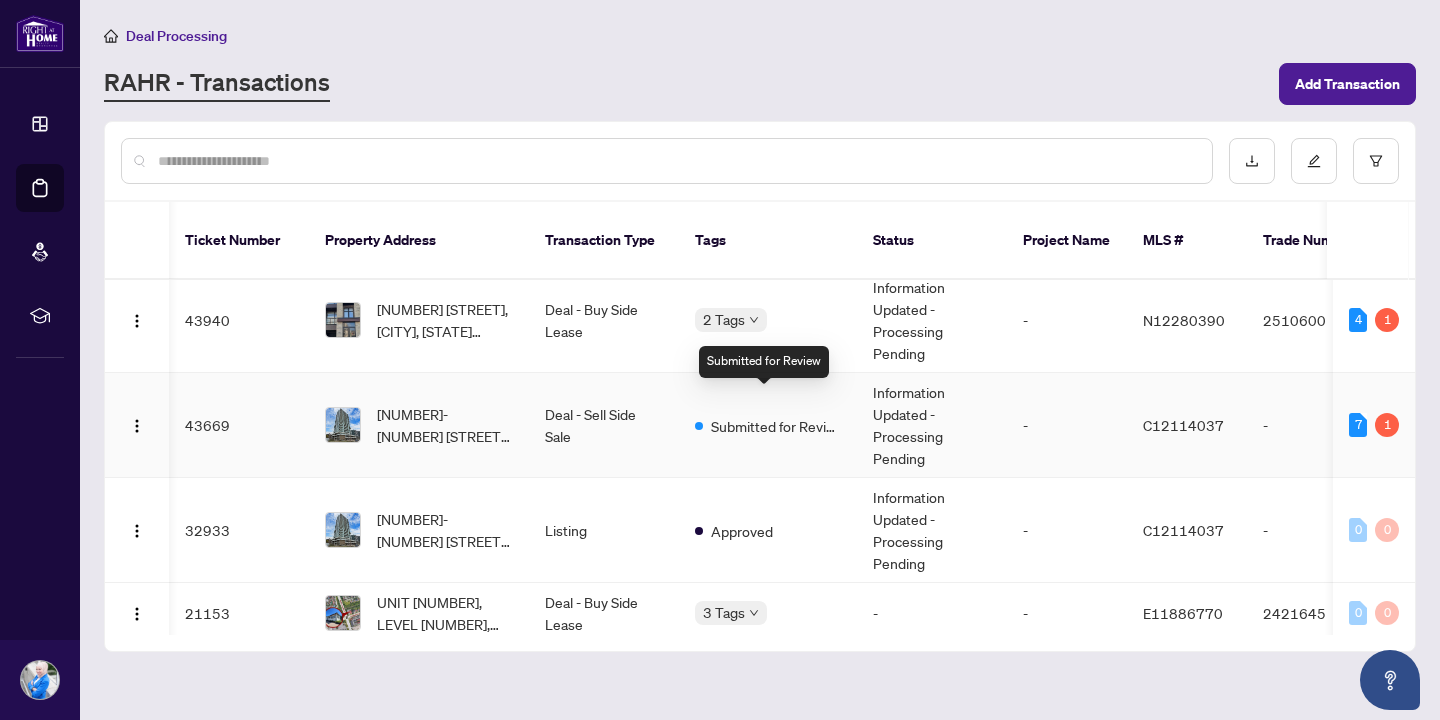 scroll, scrollTop: 12, scrollLeft: 79, axis: both 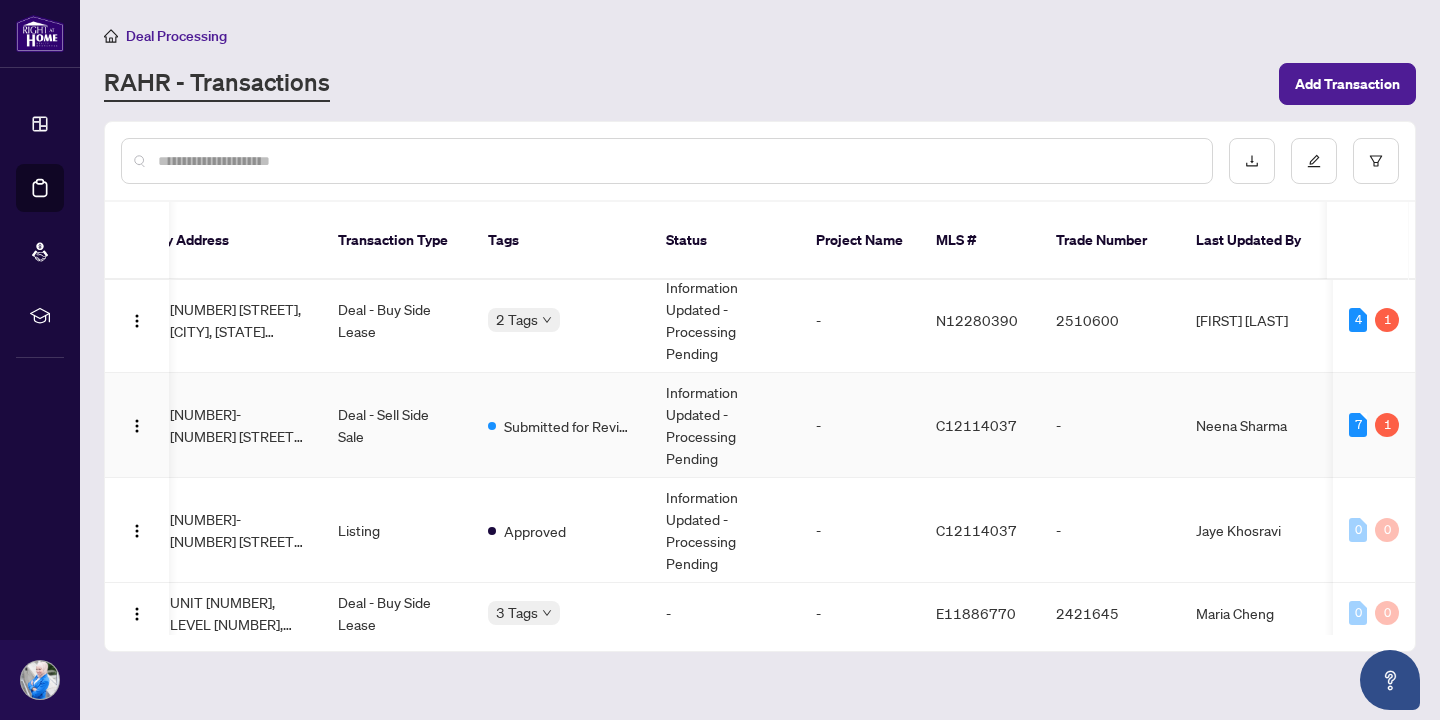 click on "Submitted for Review" at bounding box center [569, 426] 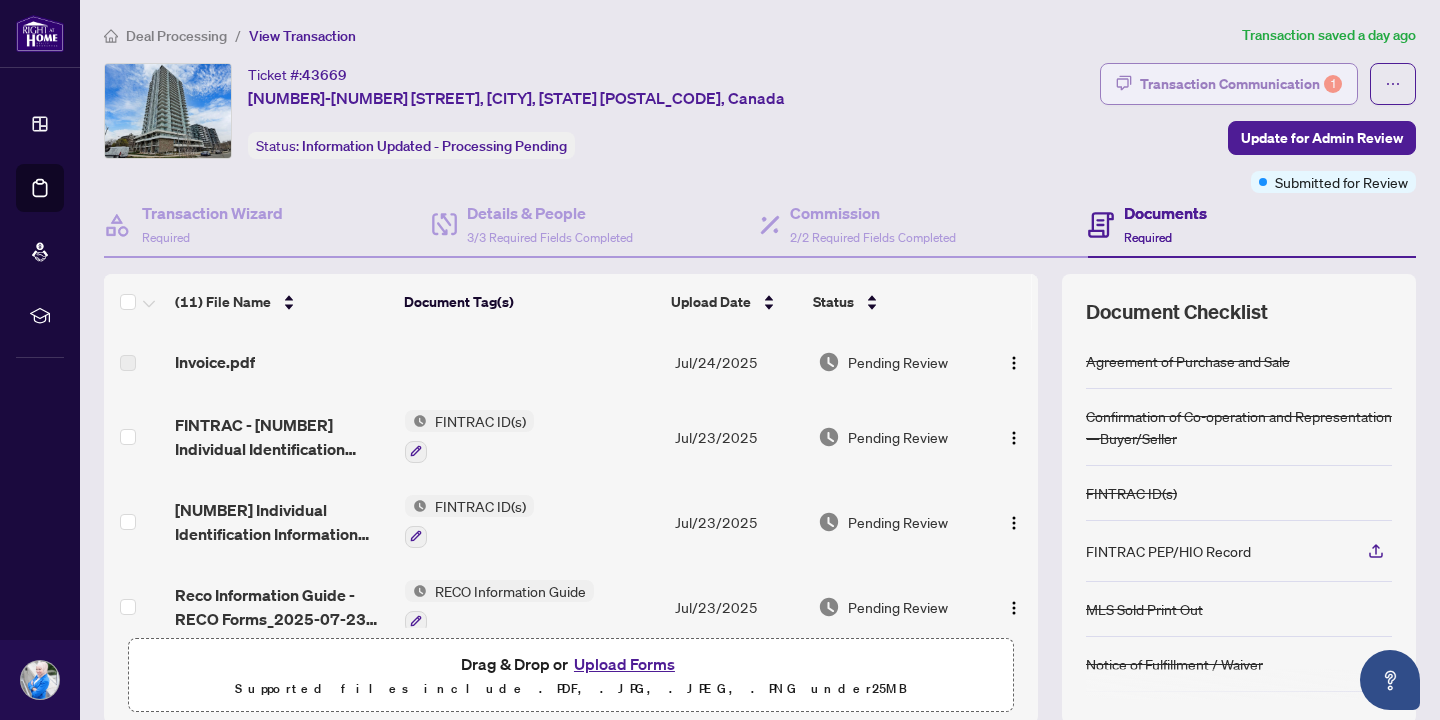 click on "Transaction Communication 1" at bounding box center (1241, 84) 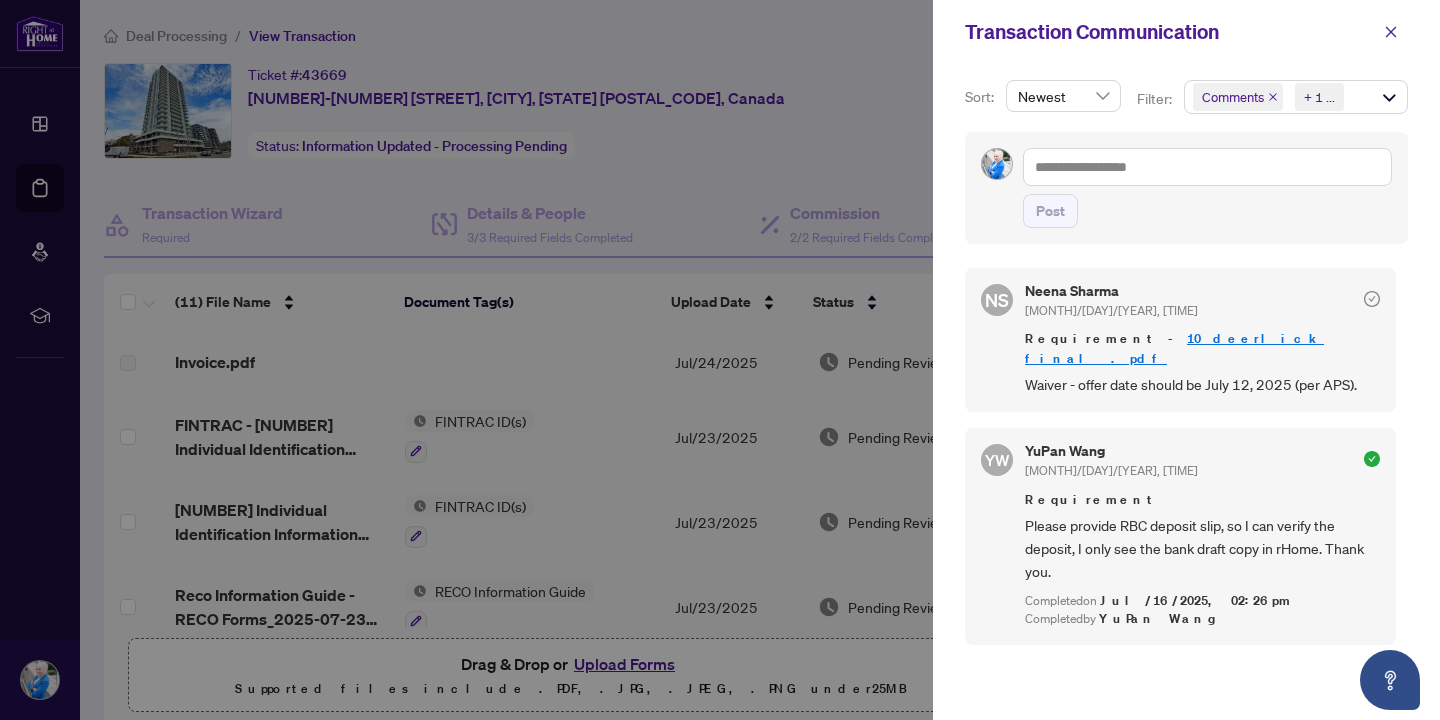click at bounding box center (720, 360) 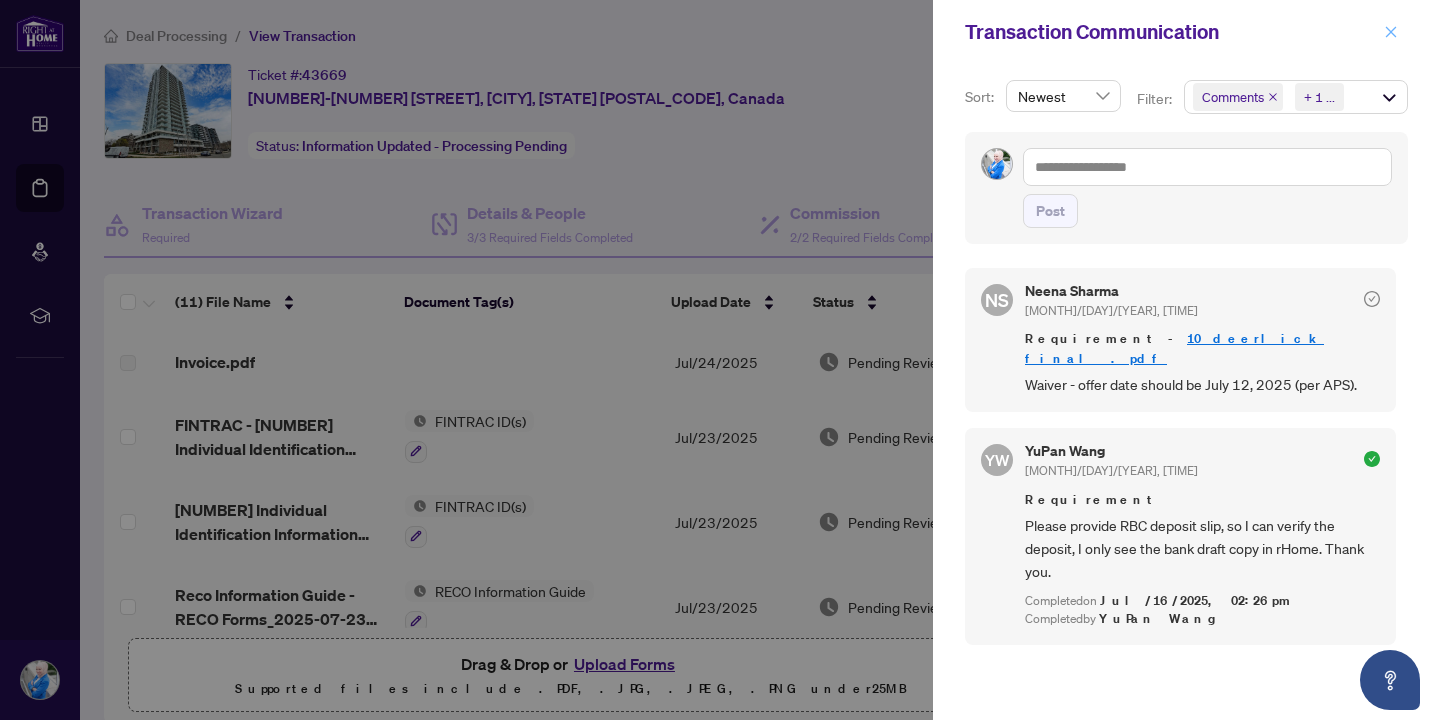 click 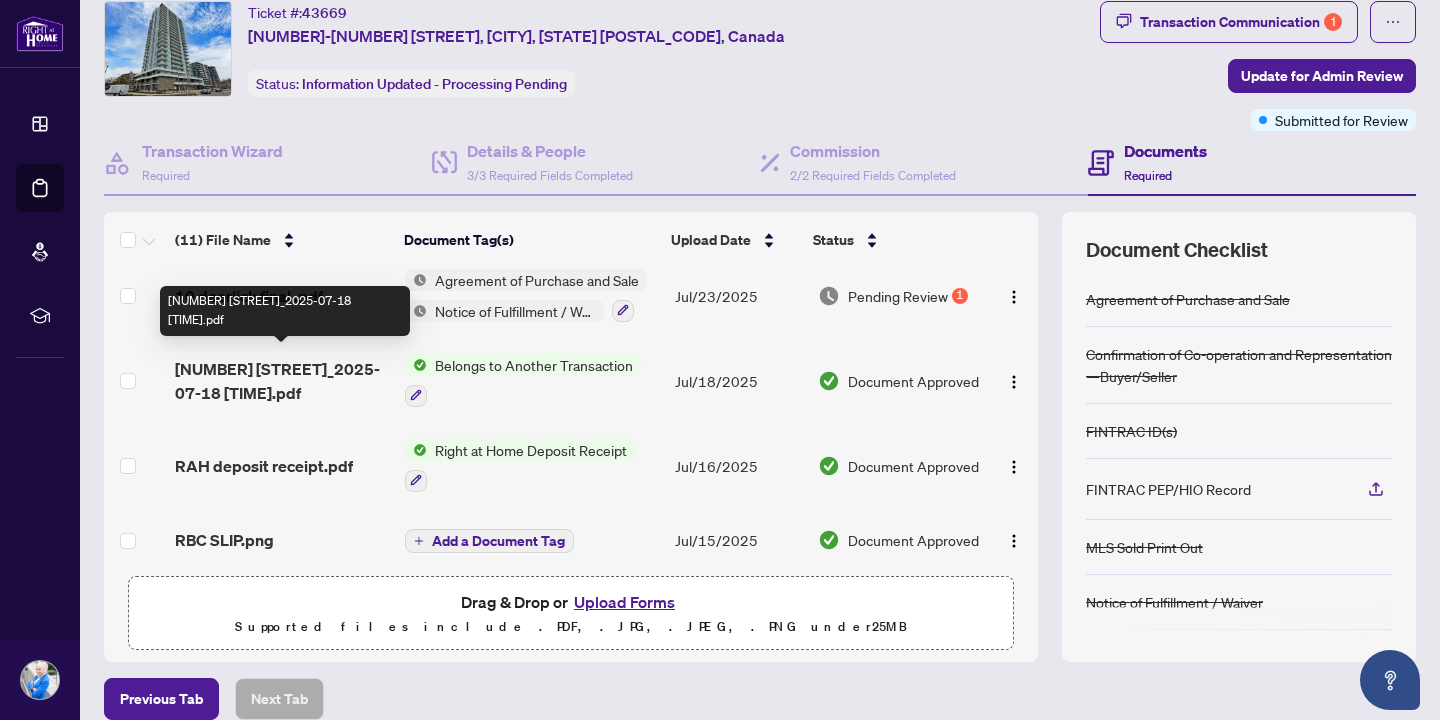 click on "[NUMBER] [STREET]_2025-07-18 [TIME].pdf" at bounding box center (282, 381) 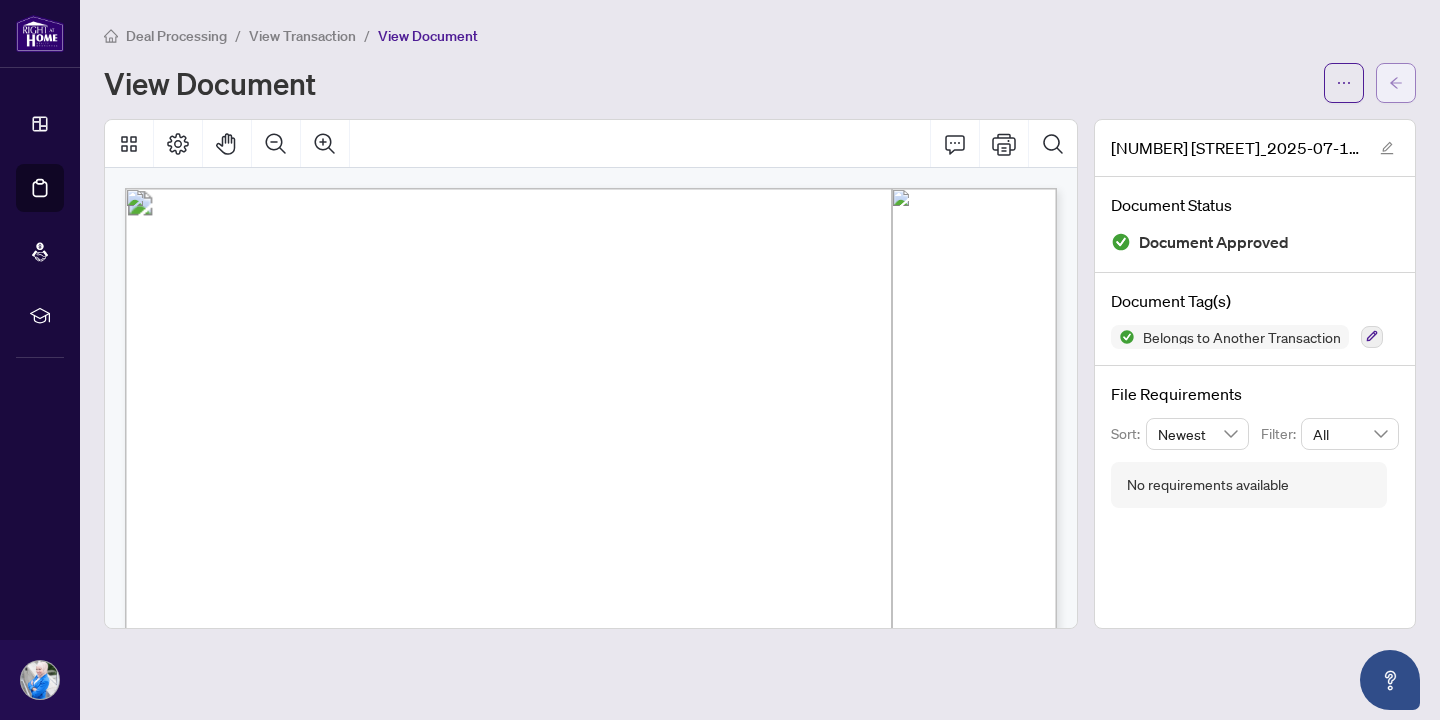 click at bounding box center (1396, 83) 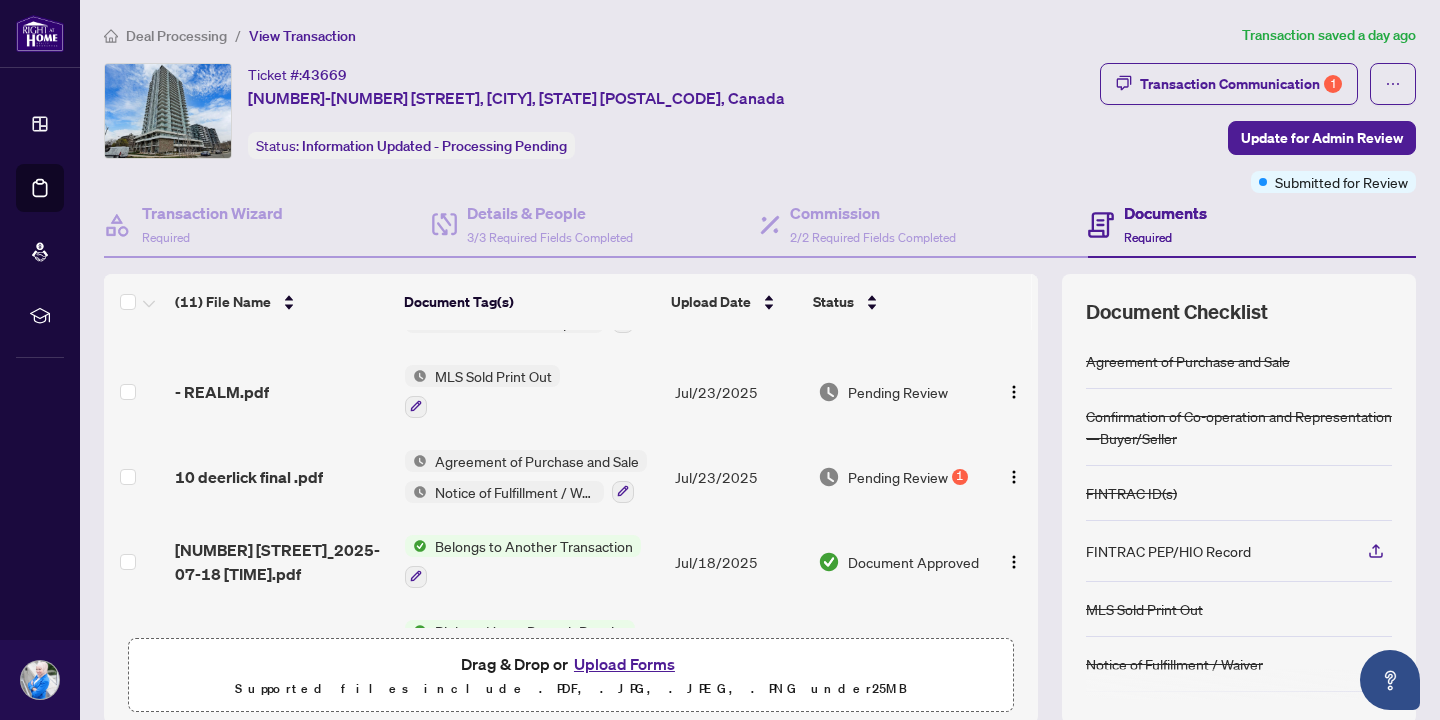 click on "Pending Review" at bounding box center [898, 477] 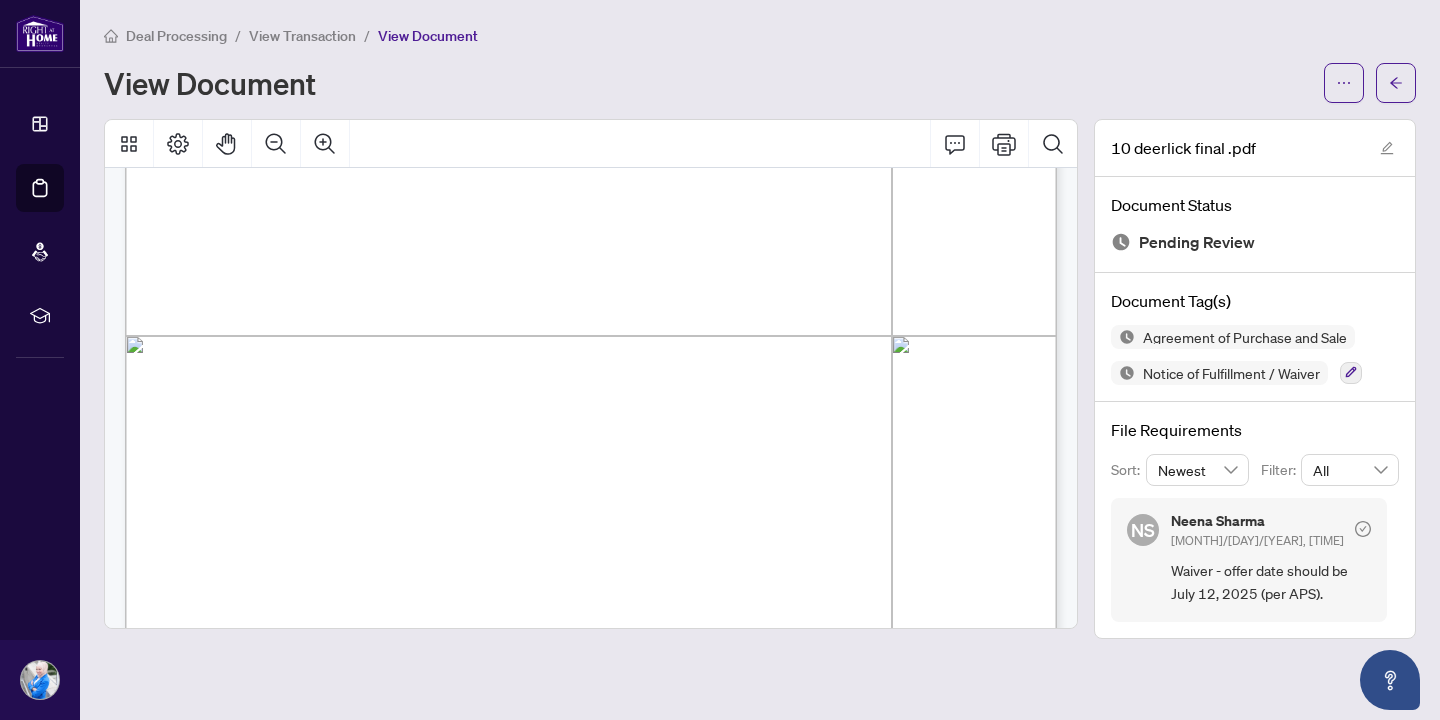 scroll, scrollTop: 539, scrollLeft: 0, axis: vertical 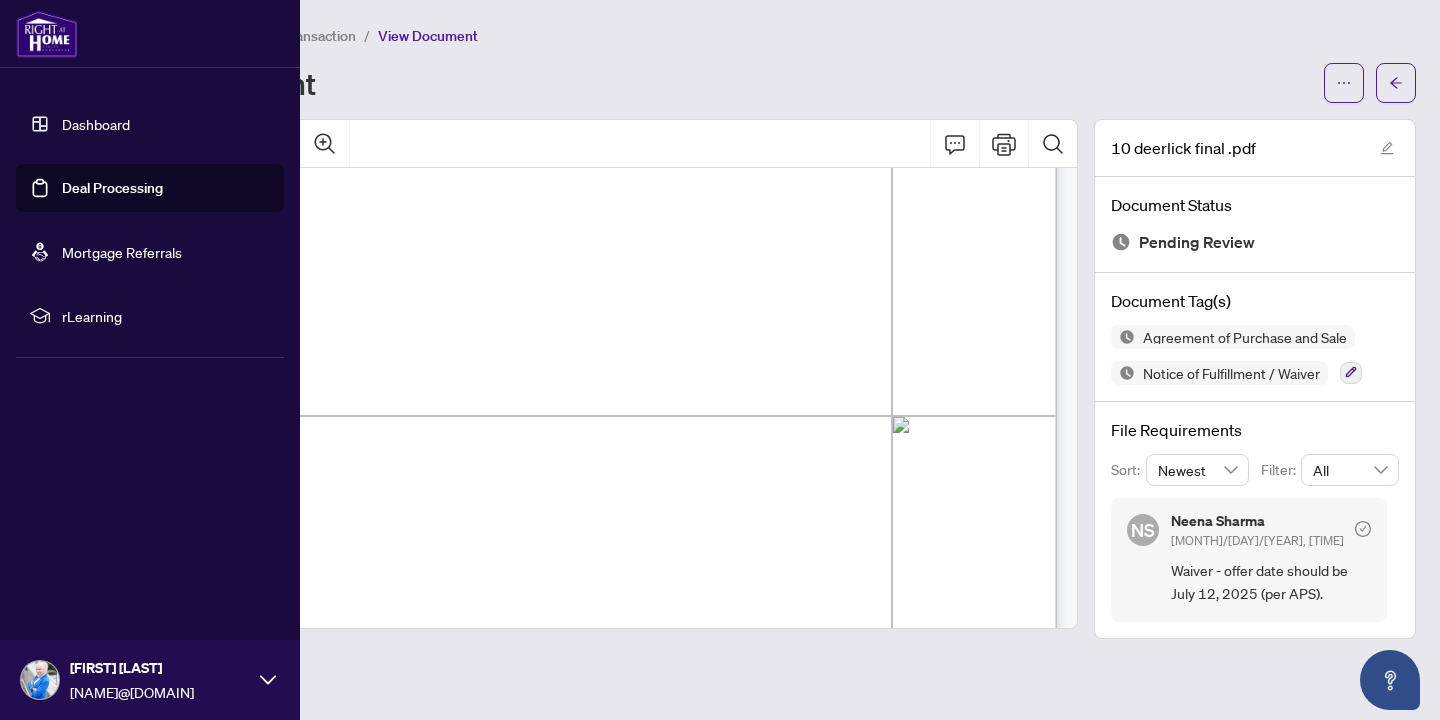 click on "Deal Processing" at bounding box center [112, 188] 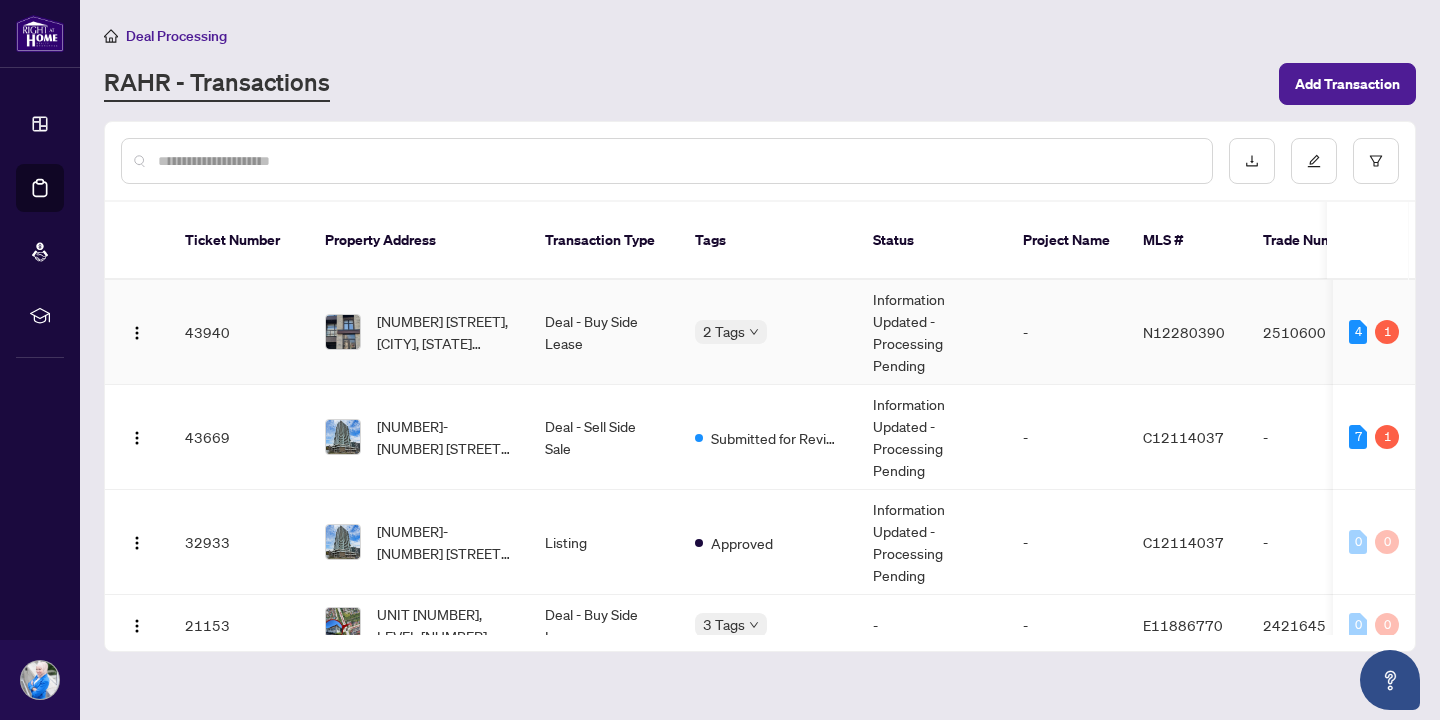 click on "Deal - Buy Side Lease" at bounding box center [604, 332] 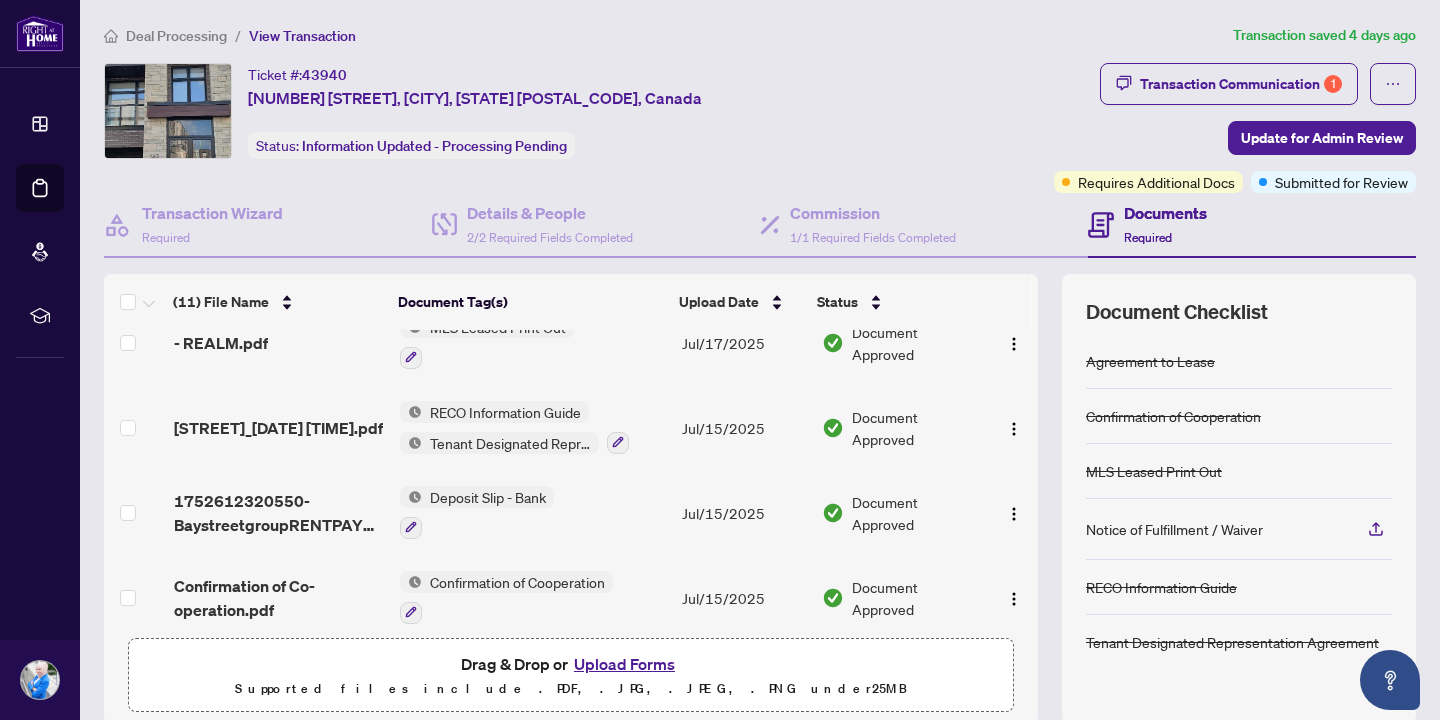 scroll, scrollTop: 609, scrollLeft: 0, axis: vertical 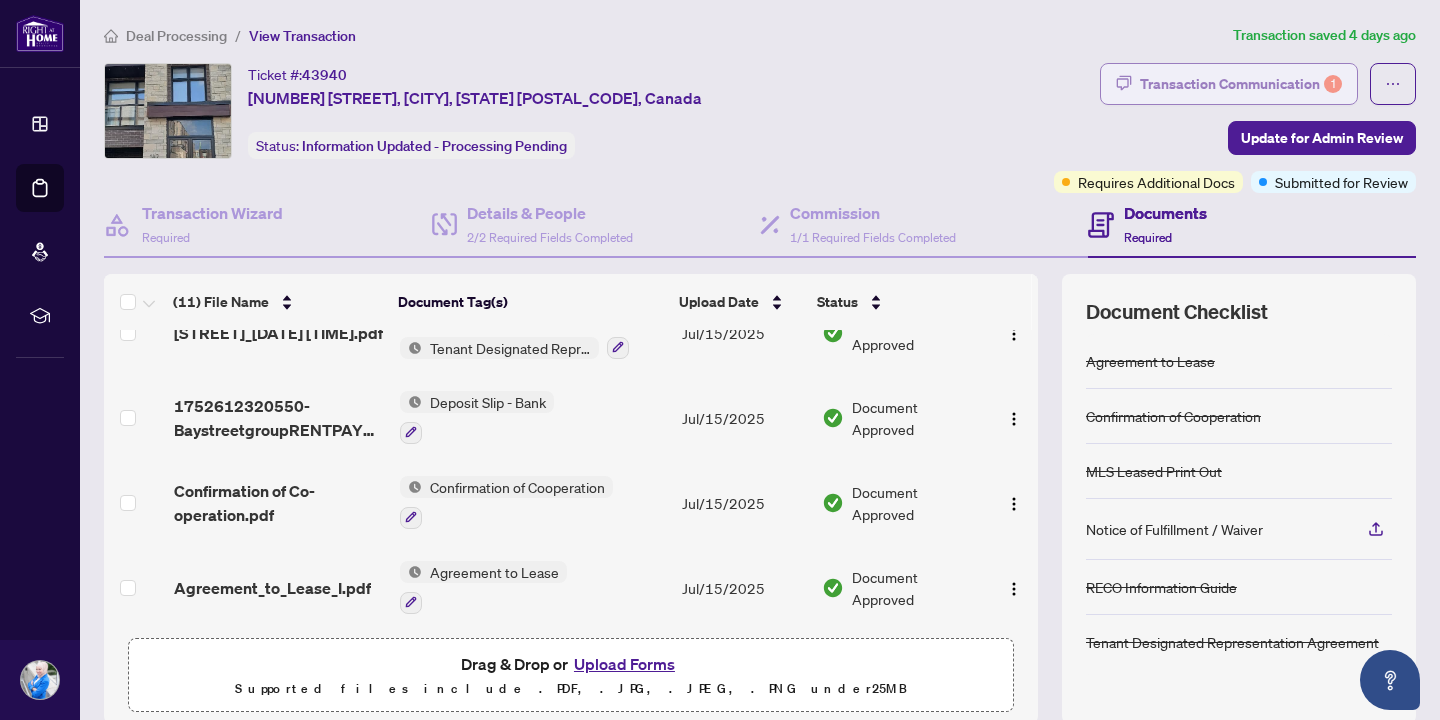 click on "Transaction Communication 1" at bounding box center [1241, 84] 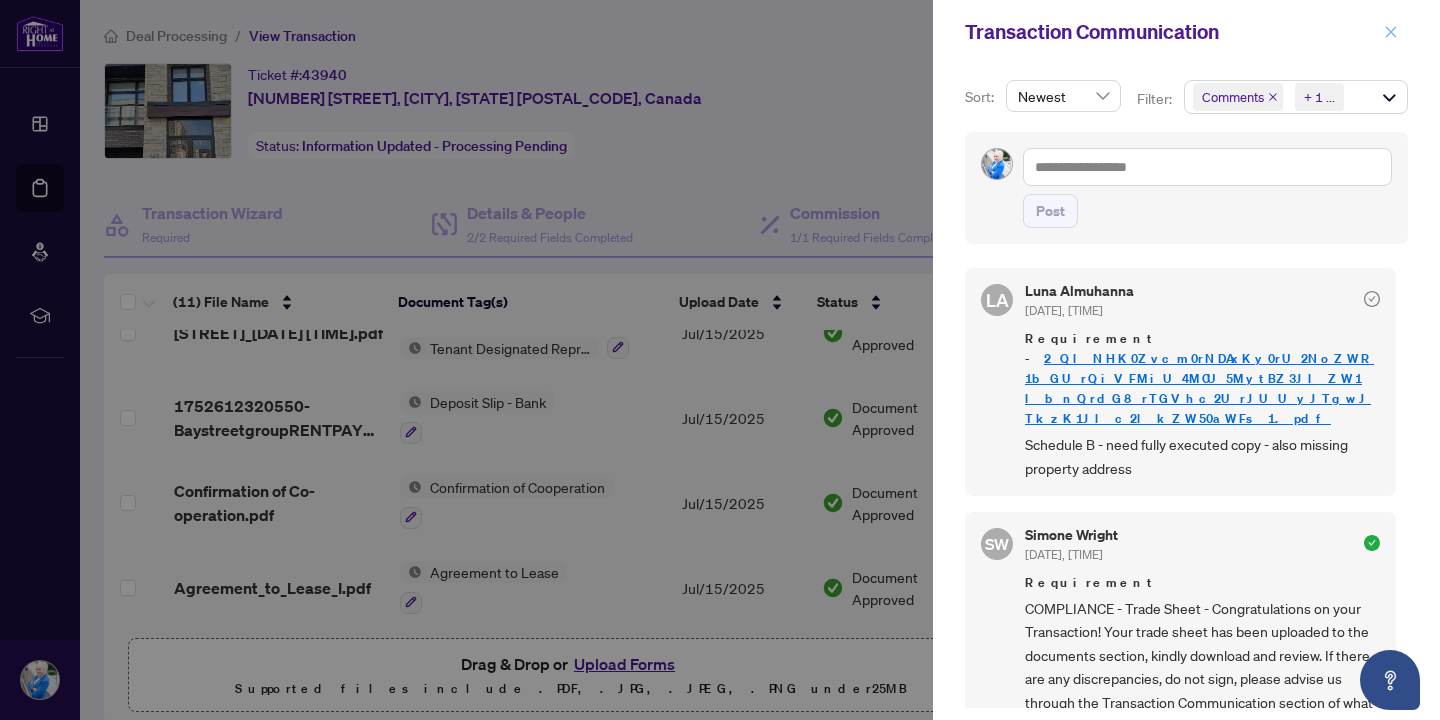 click 